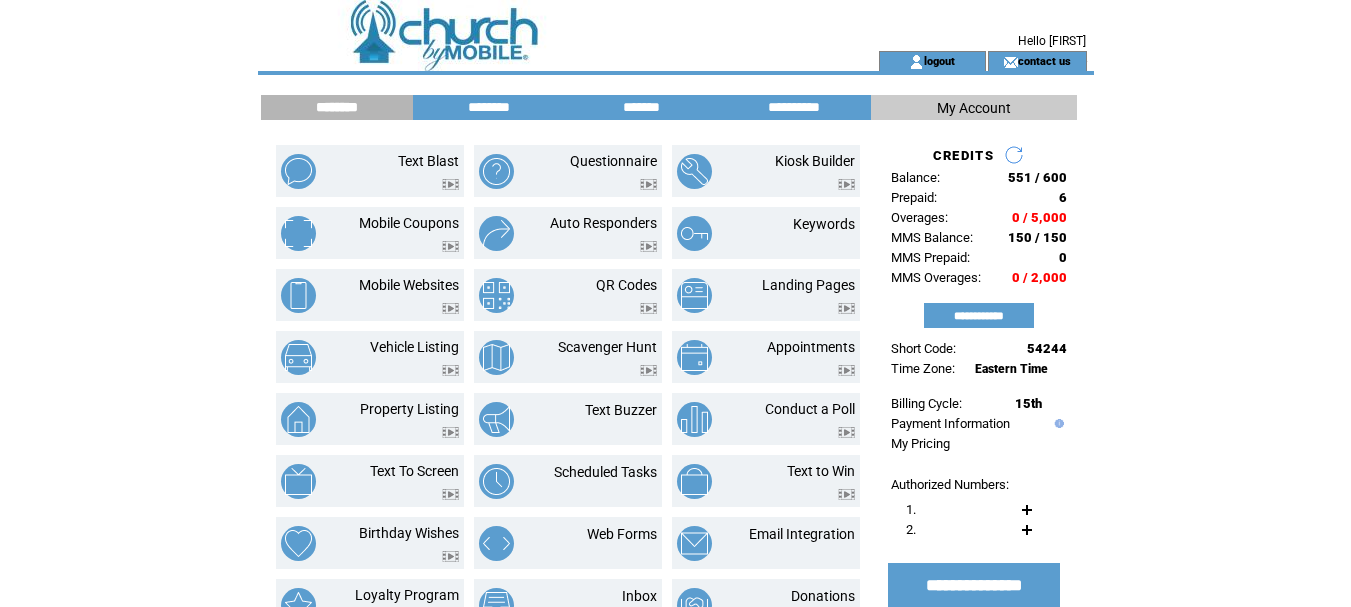 scroll, scrollTop: 0, scrollLeft: 0, axis: both 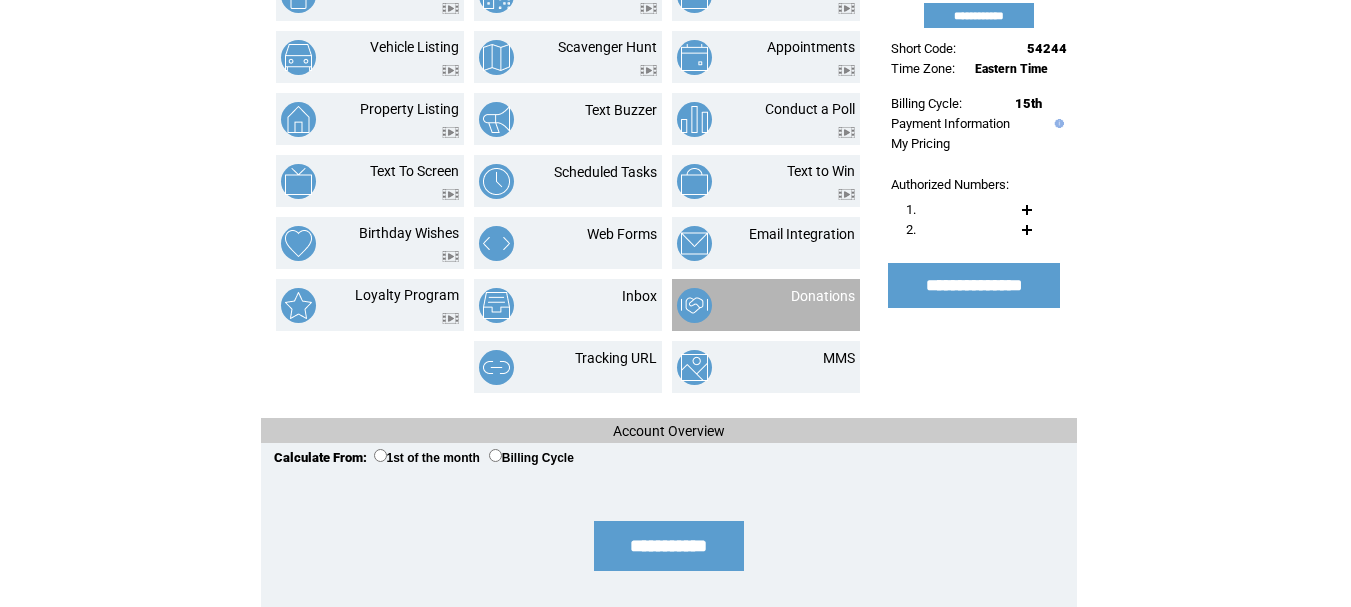 click at bounding box center [823, 307] 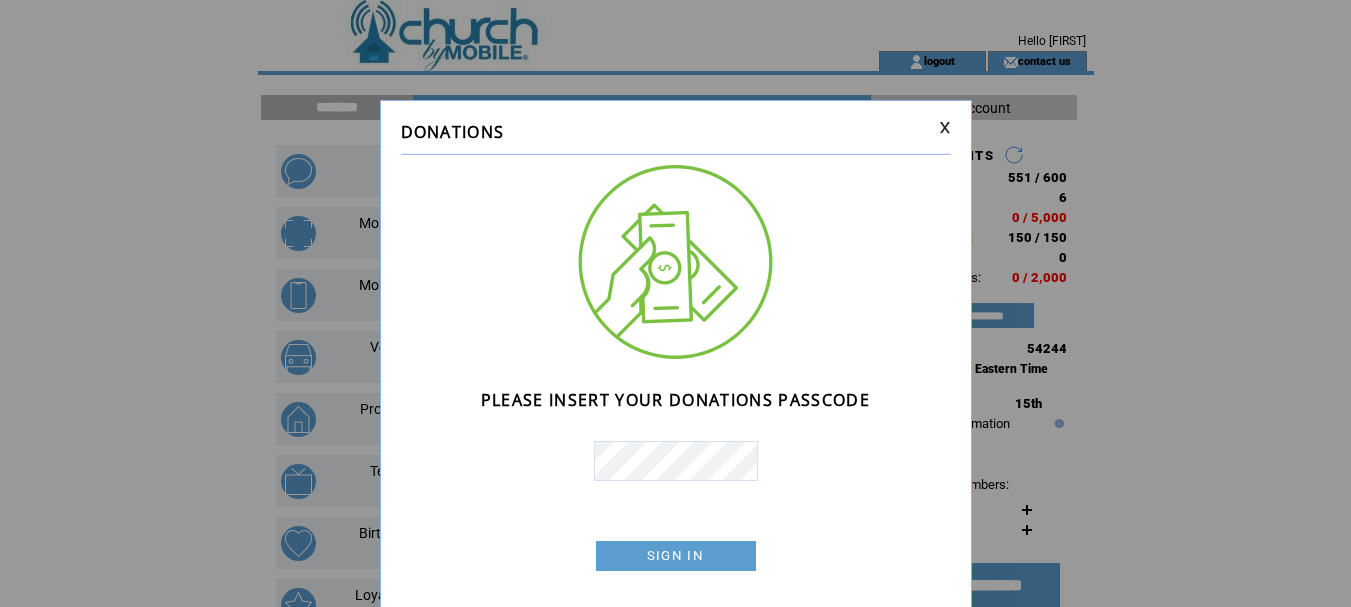 scroll, scrollTop: 0, scrollLeft: 0, axis: both 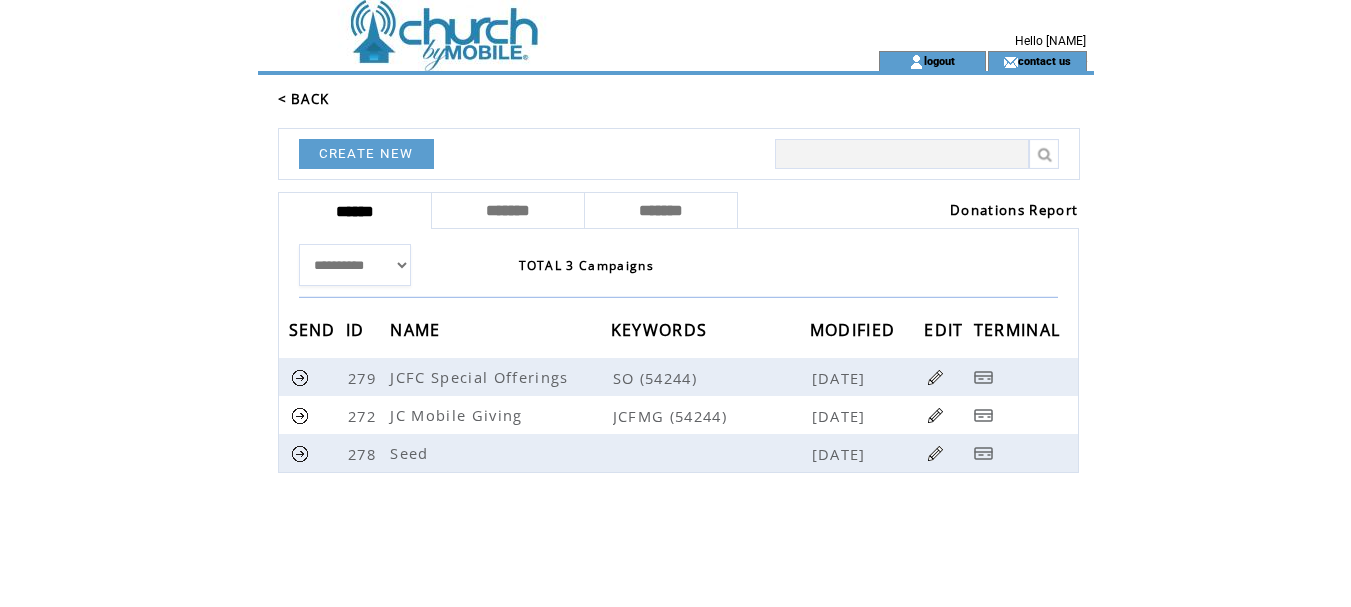 click on "Donations Report" at bounding box center (1014, 210) 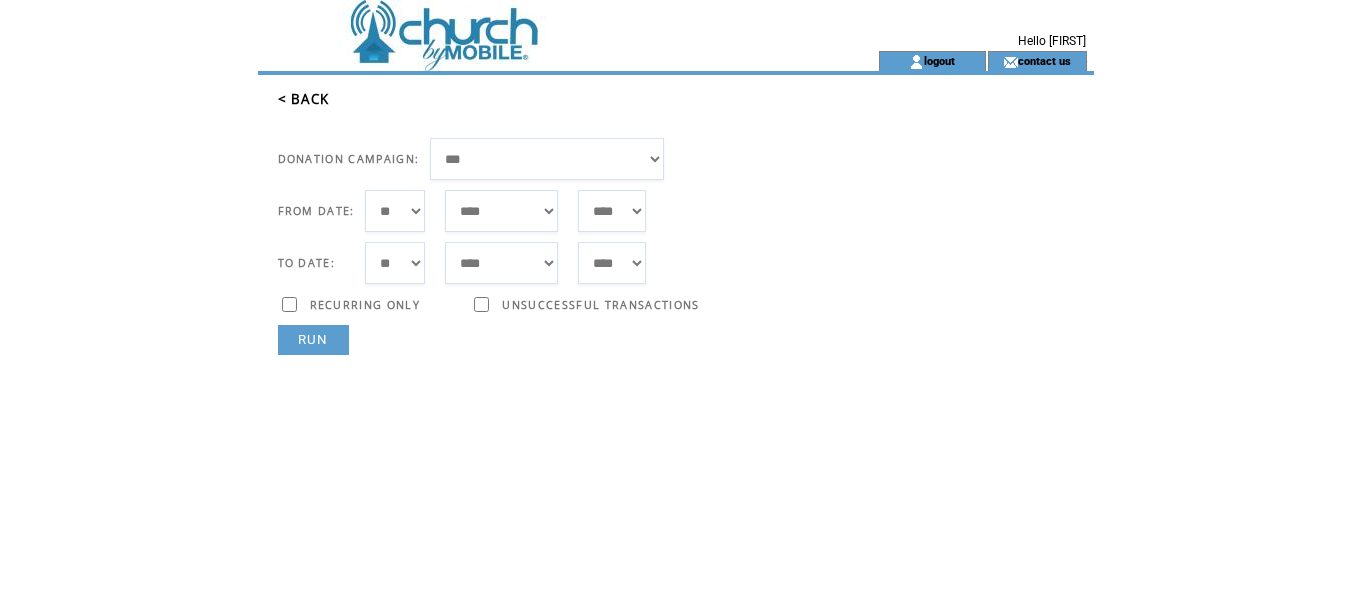 scroll, scrollTop: 0, scrollLeft: 0, axis: both 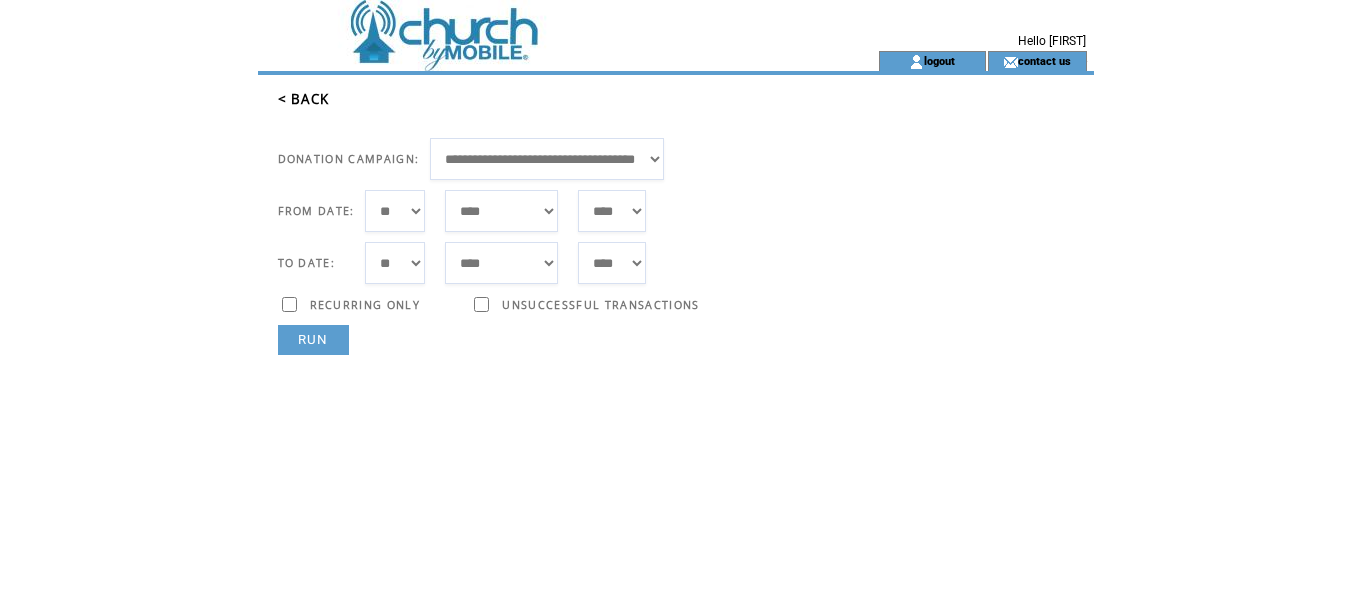 click on "*** 	 * 	 * 	 * 	 * 	 * 	 * 	 * 	 * 	 * 	 ** 	 ** 	 ** 	 ** 	 ** 	 ** 	 ** 	 ** 	 ** 	 ** 	 ** 	 ** 	 ** 	 ** 	 ** 	 ** 	 ** 	 ** 	 ** 	 ** 	 ** 	 **" at bounding box center [395, 211] 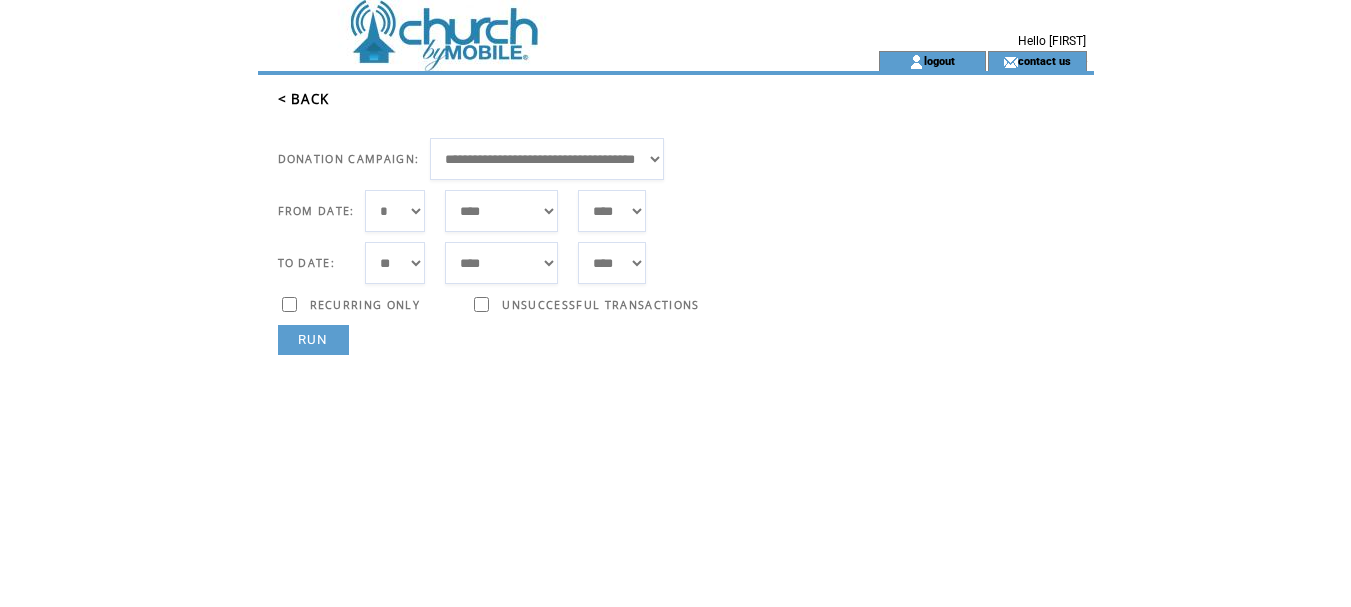 click on "***** 	 ******* 	 ******** 	 ***** 	 ***** 	 *** 	 **** 	 **** 	 ****** 	 ********* 	 ******* 	 ******** 	 ********" at bounding box center [501, 211] 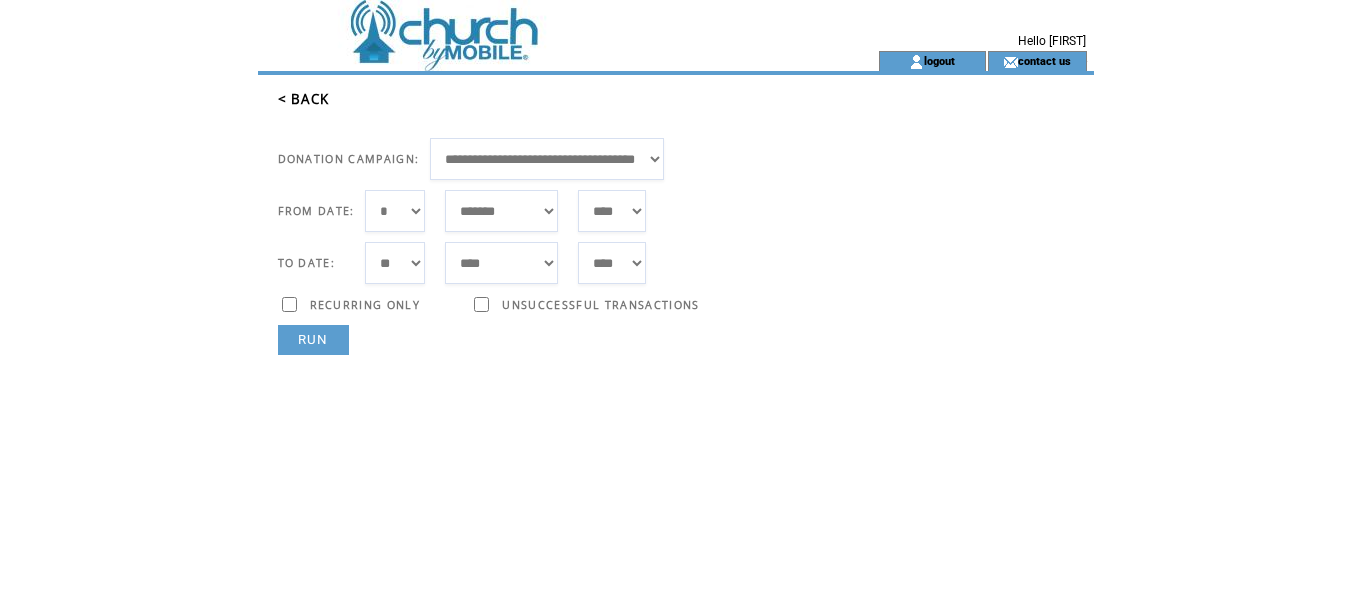 click on "RUN" at bounding box center (313, 340) 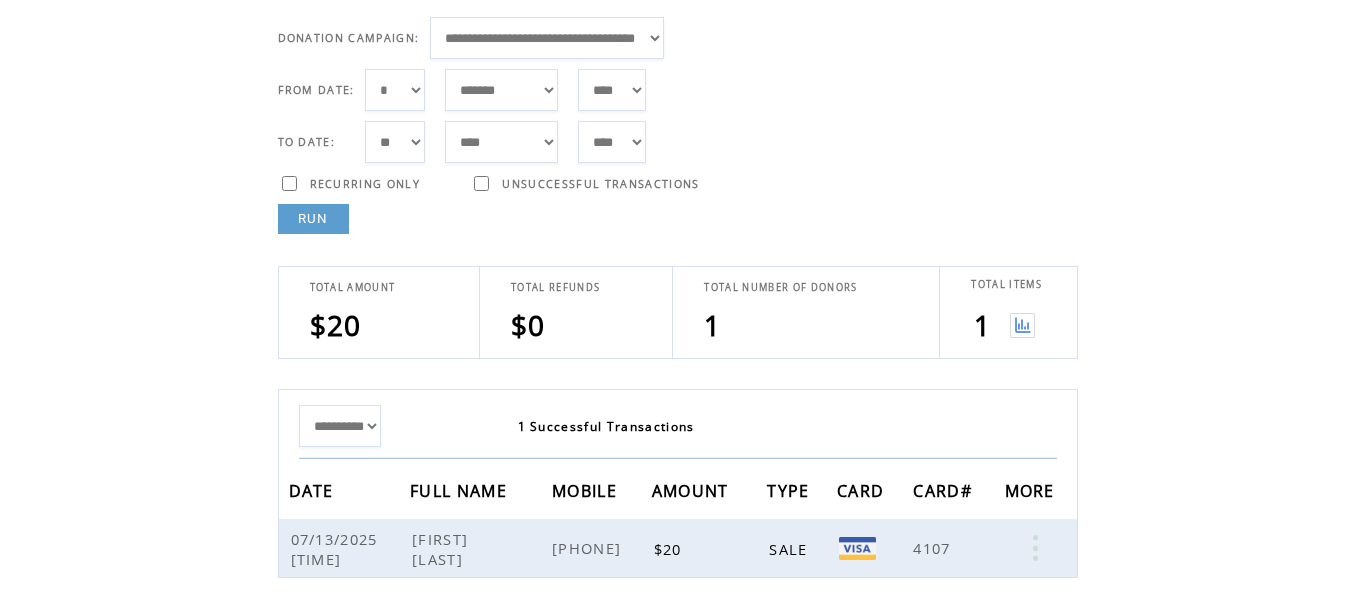 scroll, scrollTop: 261, scrollLeft: 0, axis: vertical 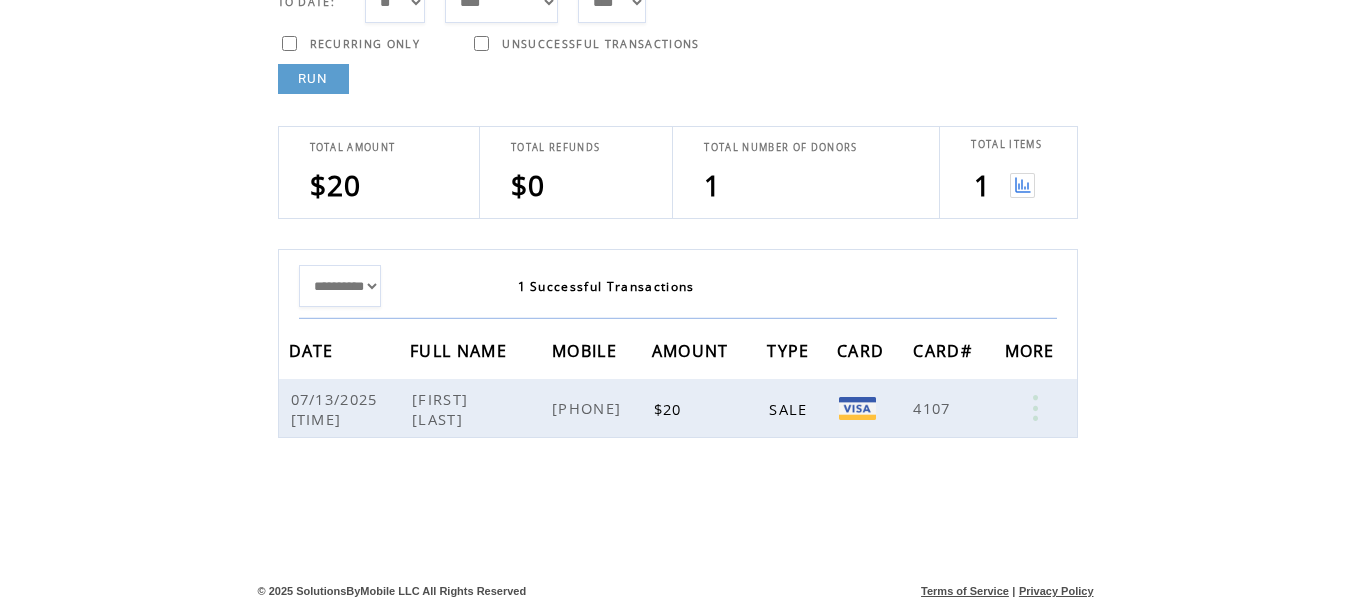 click at bounding box center (1022, 185) 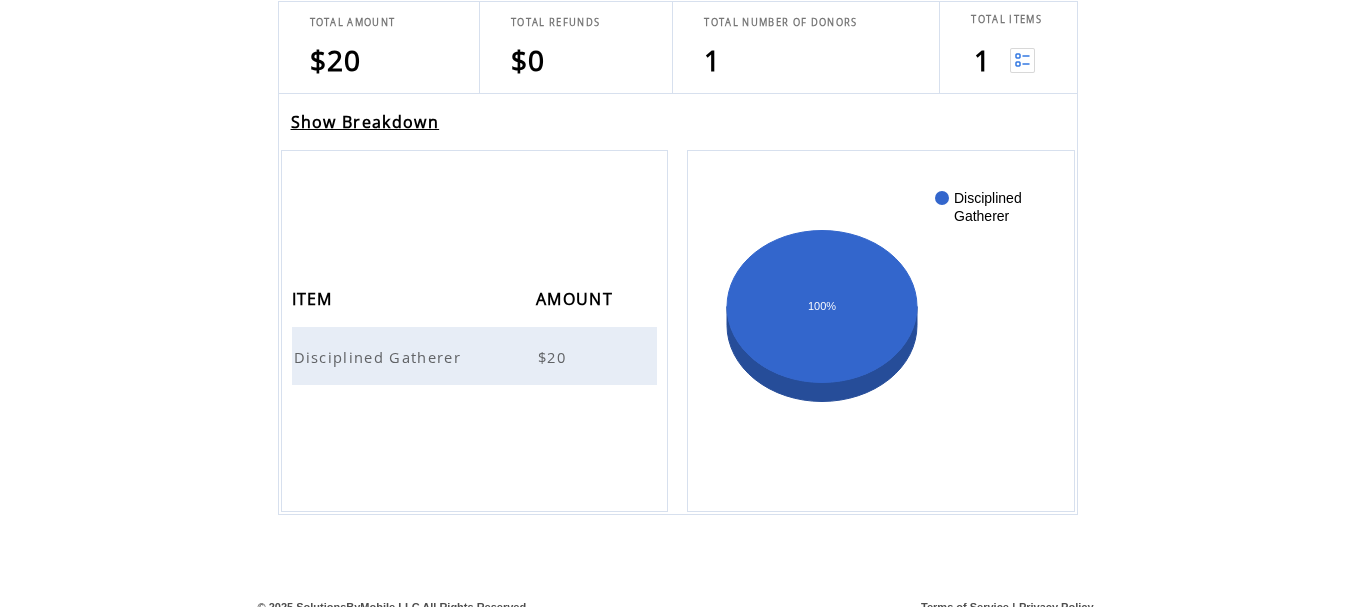 scroll, scrollTop: 402, scrollLeft: 0, axis: vertical 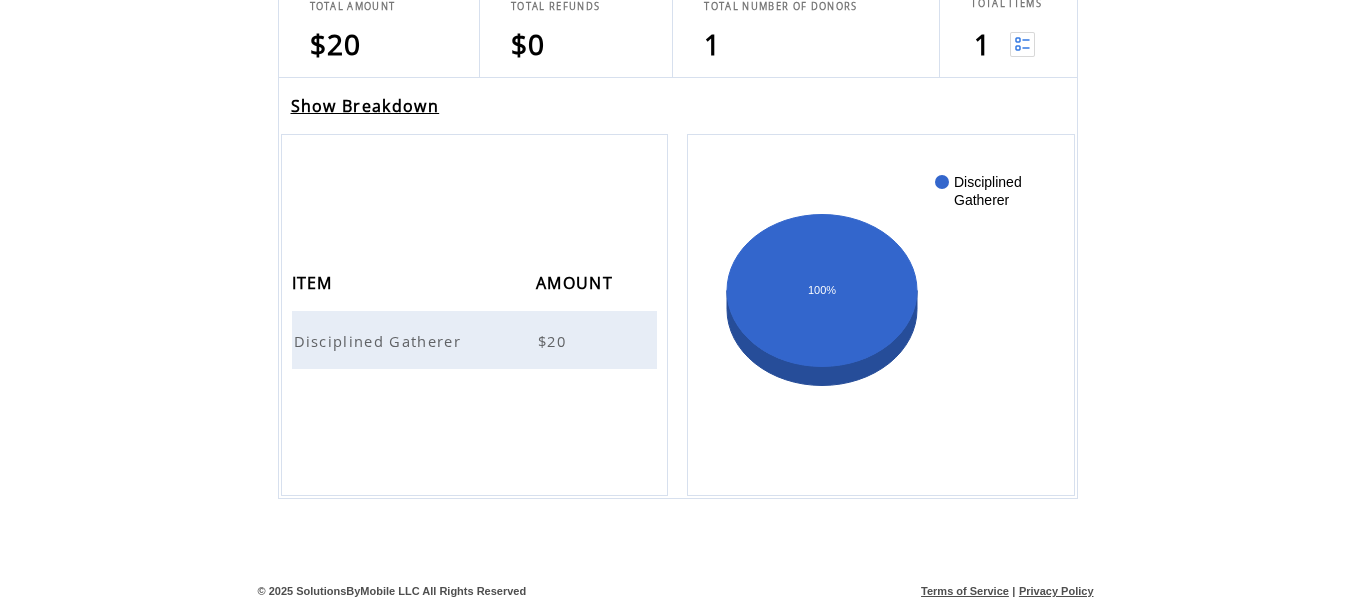 click on "Show Breakdown" at bounding box center [365, 106] 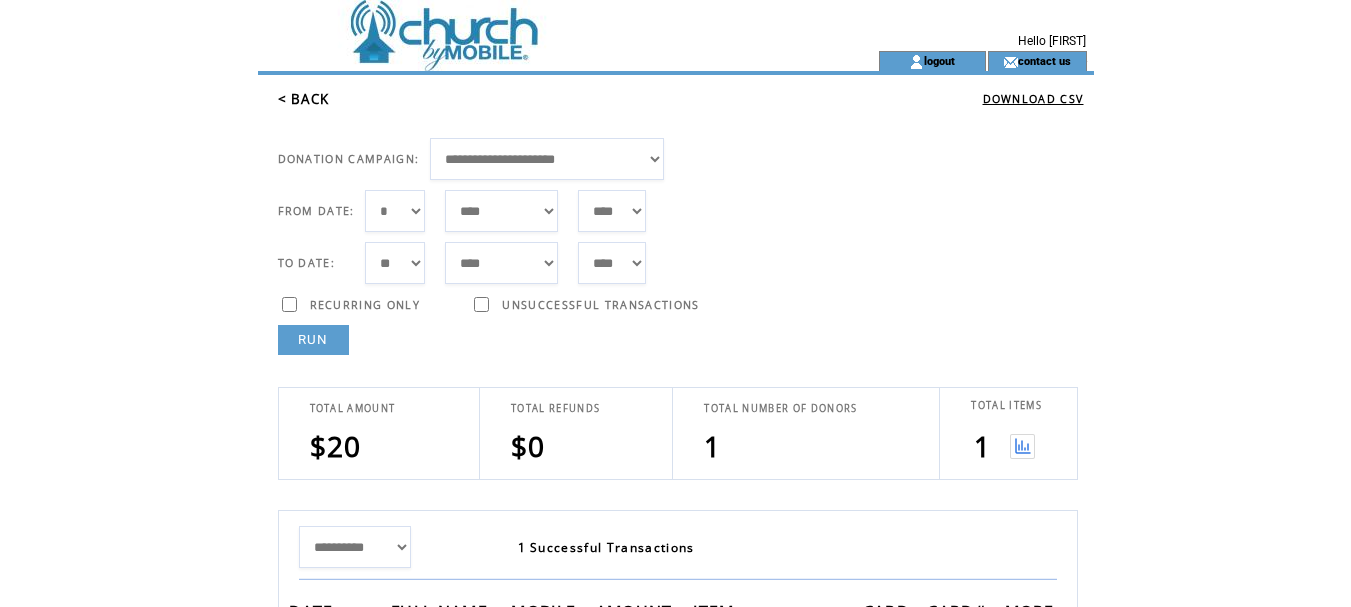 scroll, scrollTop: 0, scrollLeft: 0, axis: both 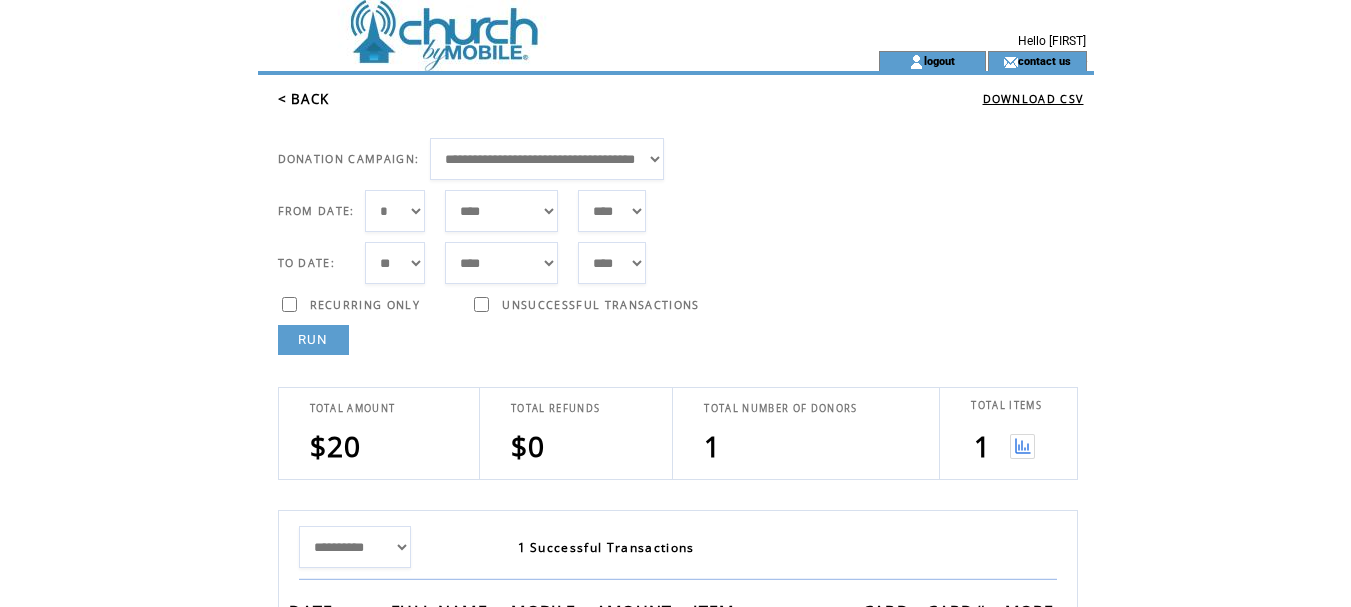 click on "**********" at bounding box center [547, 159] 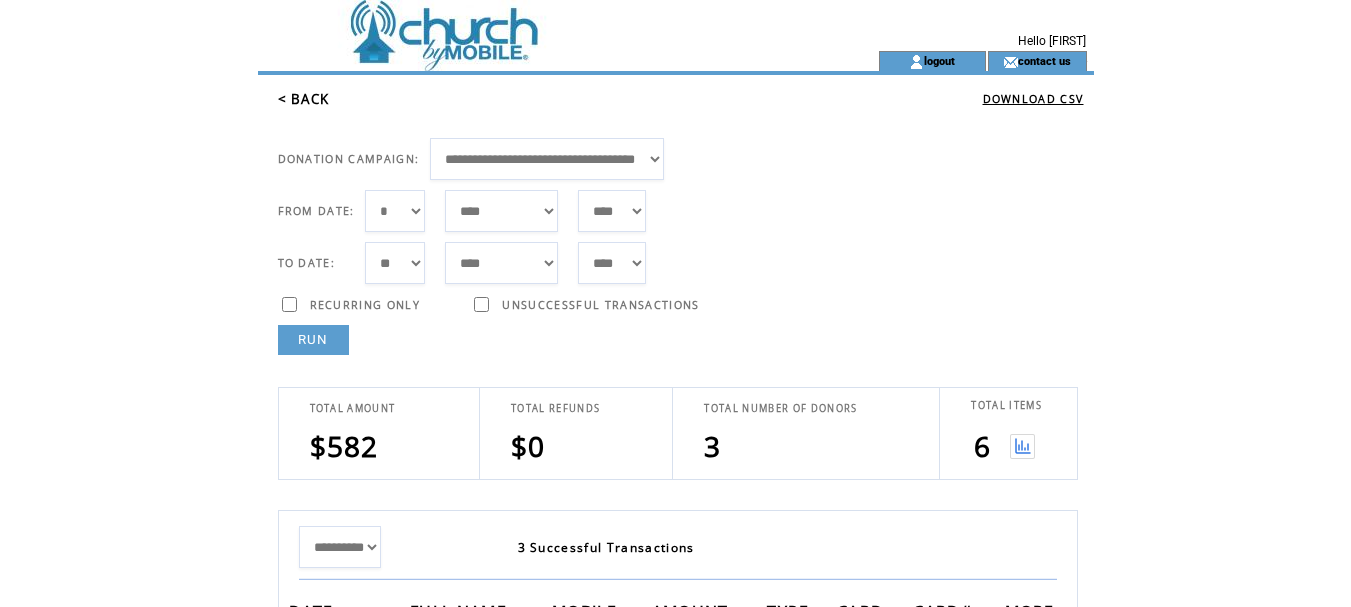 click at bounding box center [1022, 446] 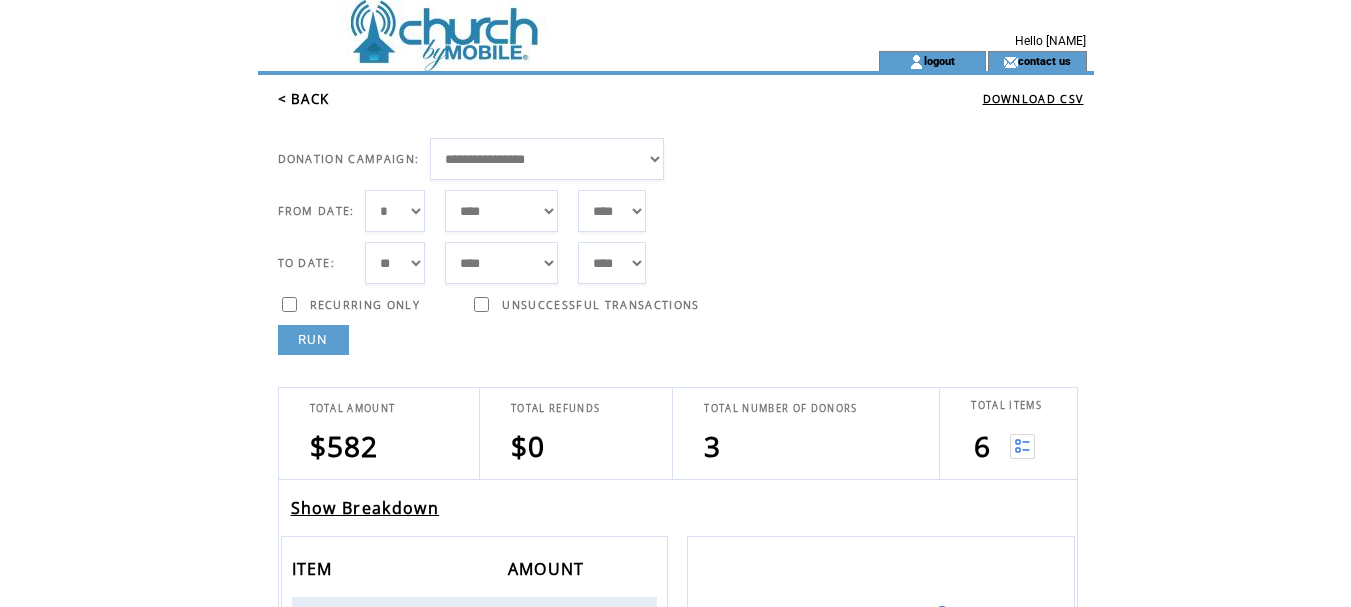 scroll, scrollTop: 300, scrollLeft: 0, axis: vertical 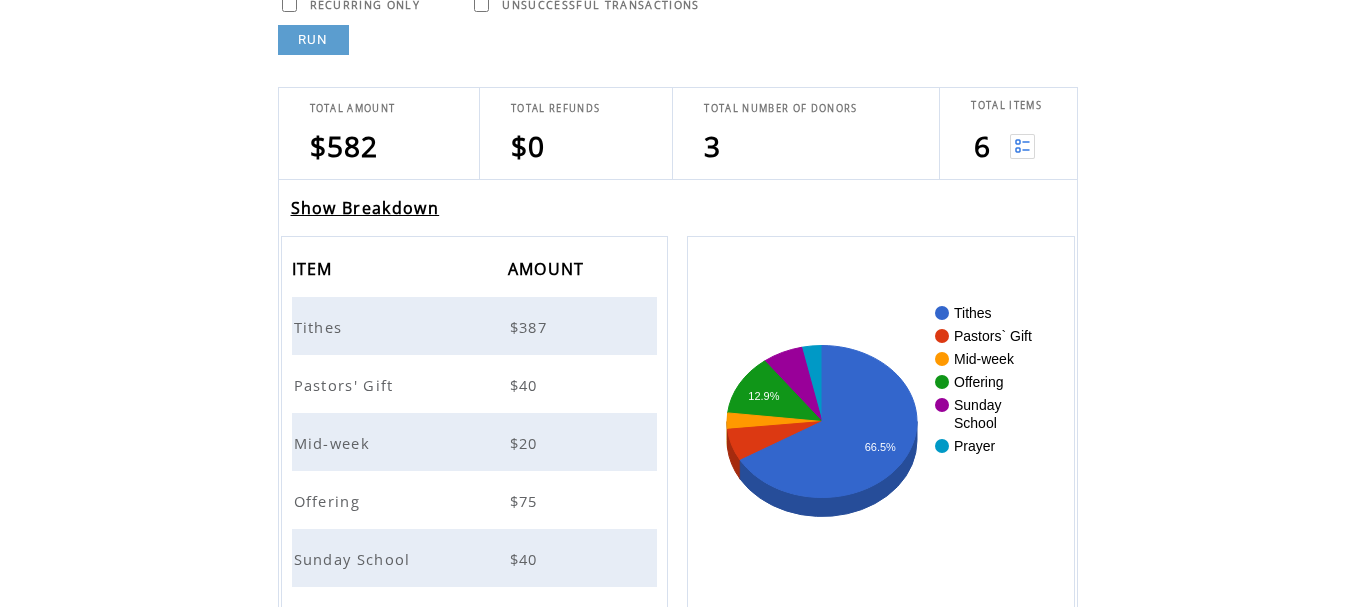 click on "Show Breakdown" at bounding box center [365, 208] 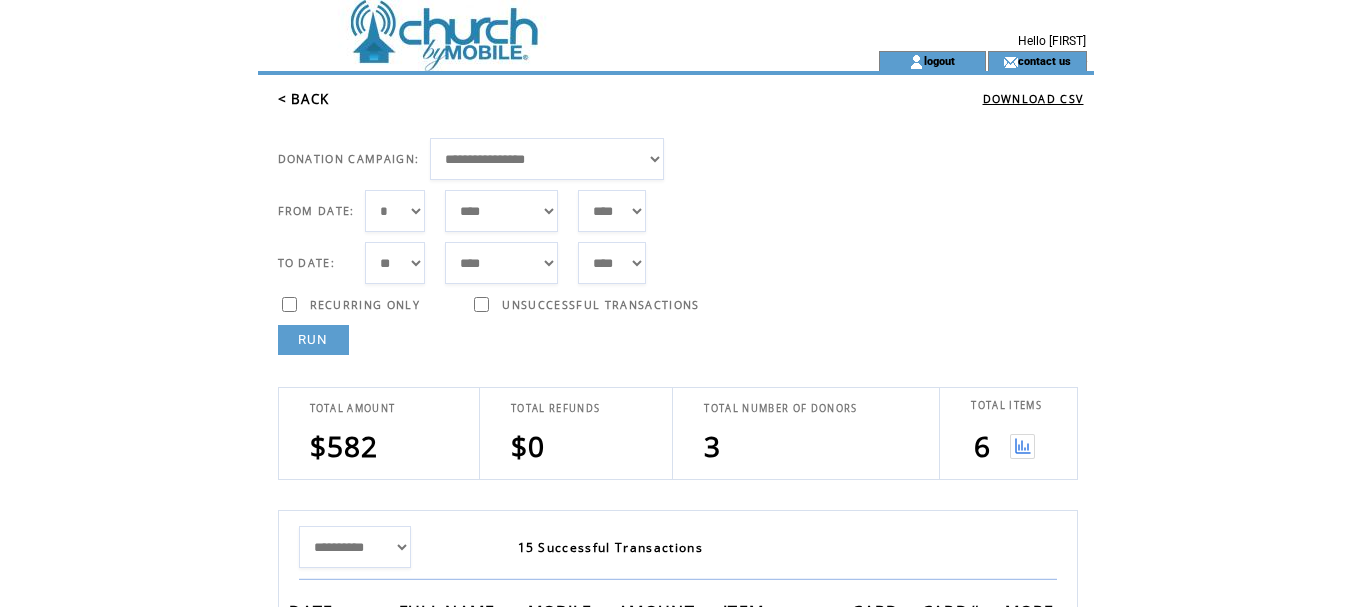 scroll, scrollTop: 0, scrollLeft: 0, axis: both 